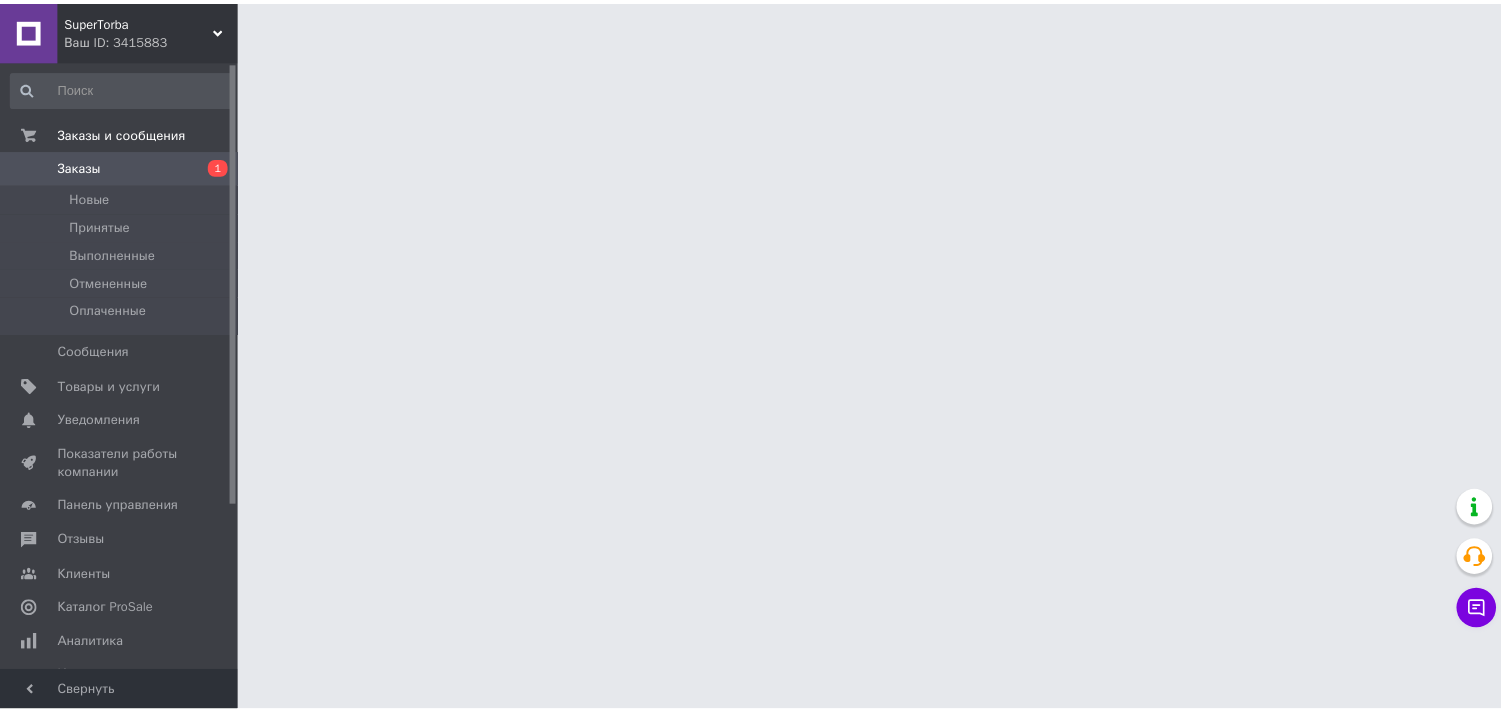 scroll, scrollTop: 0, scrollLeft: 0, axis: both 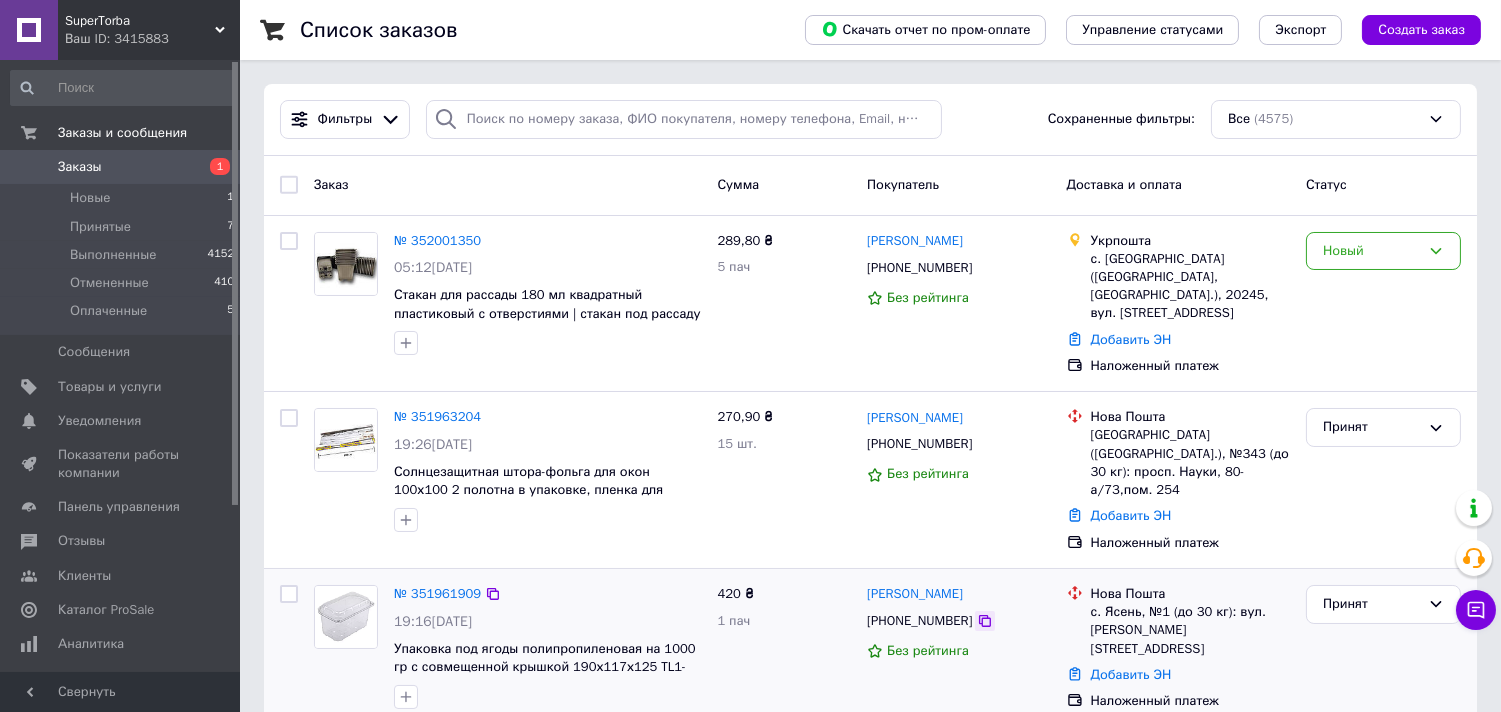 click 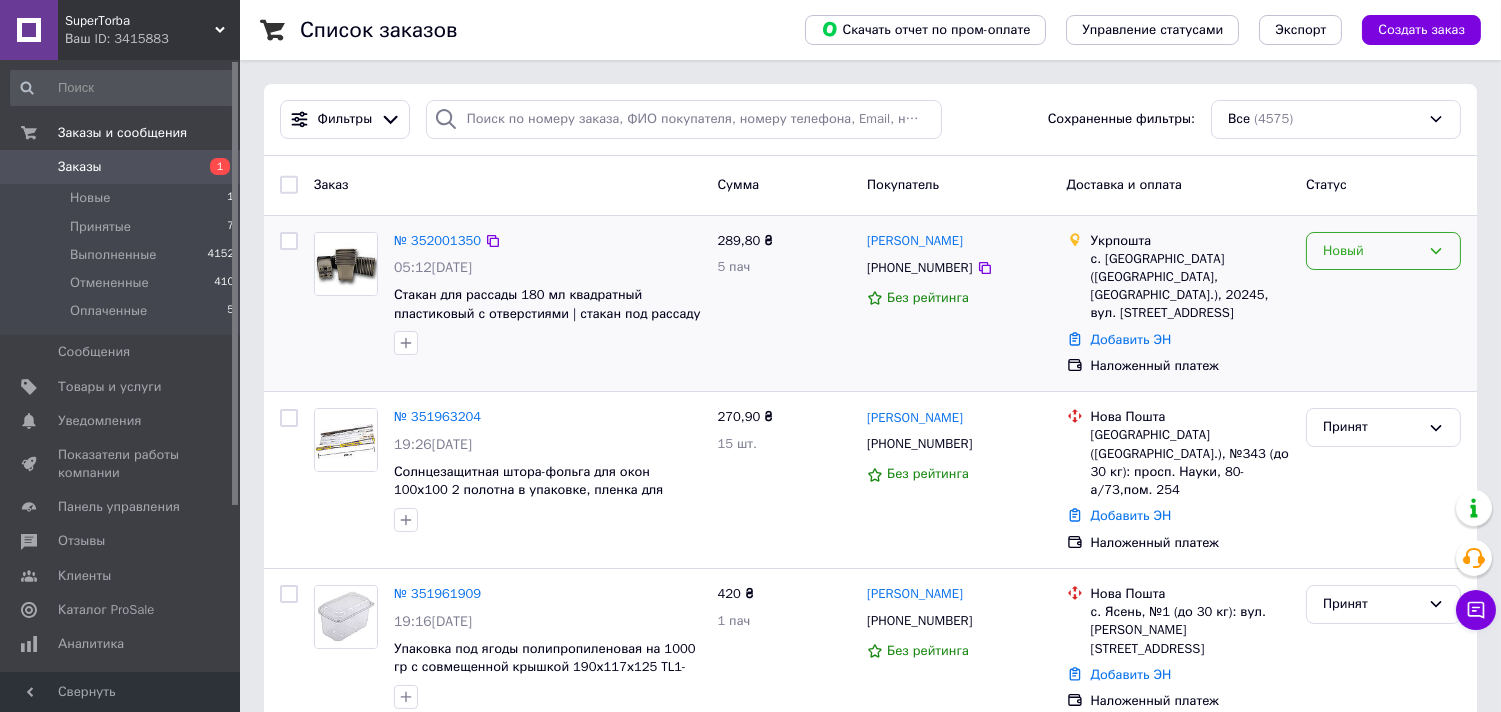 click on "Новый" at bounding box center (1371, 251) 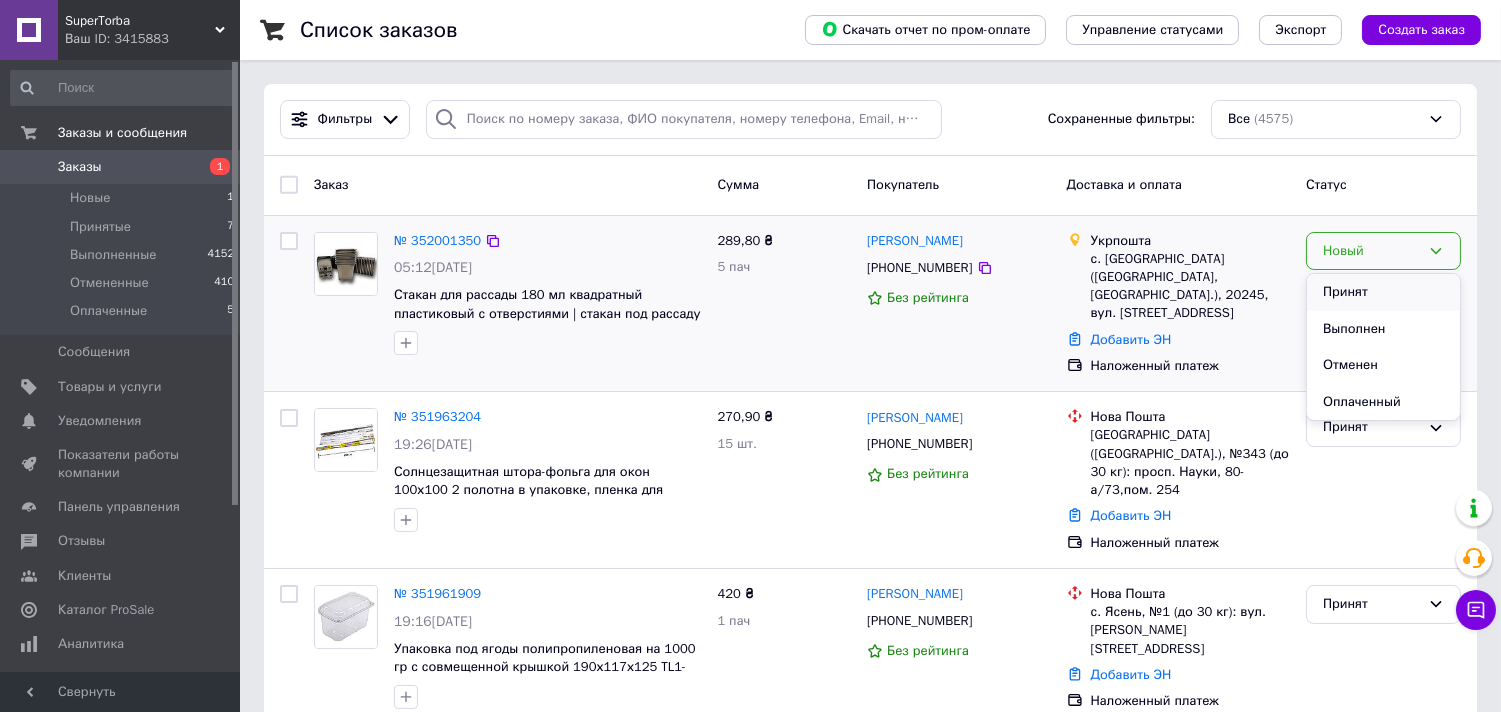 click on "Принят" at bounding box center [1383, 292] 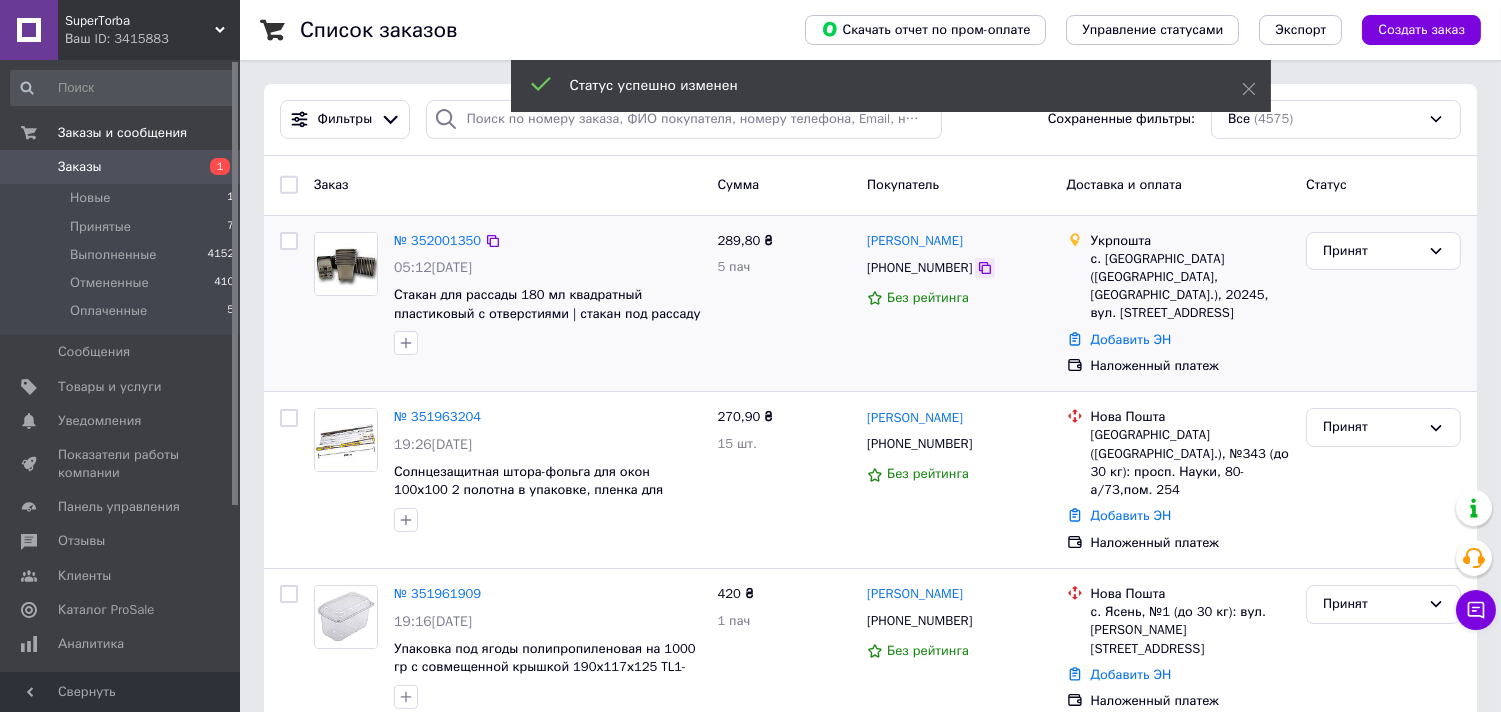 click 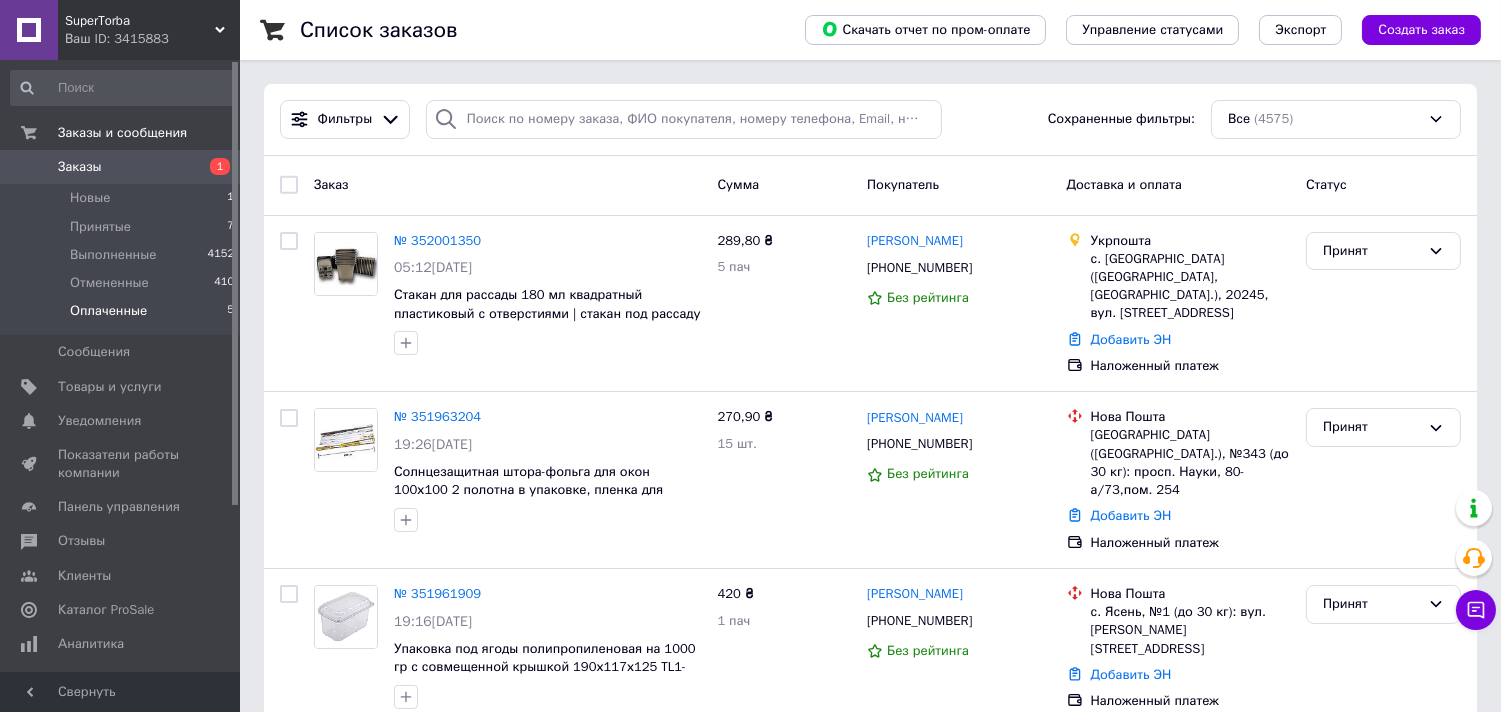 click on "Оплаченные 5" at bounding box center [123, 316] 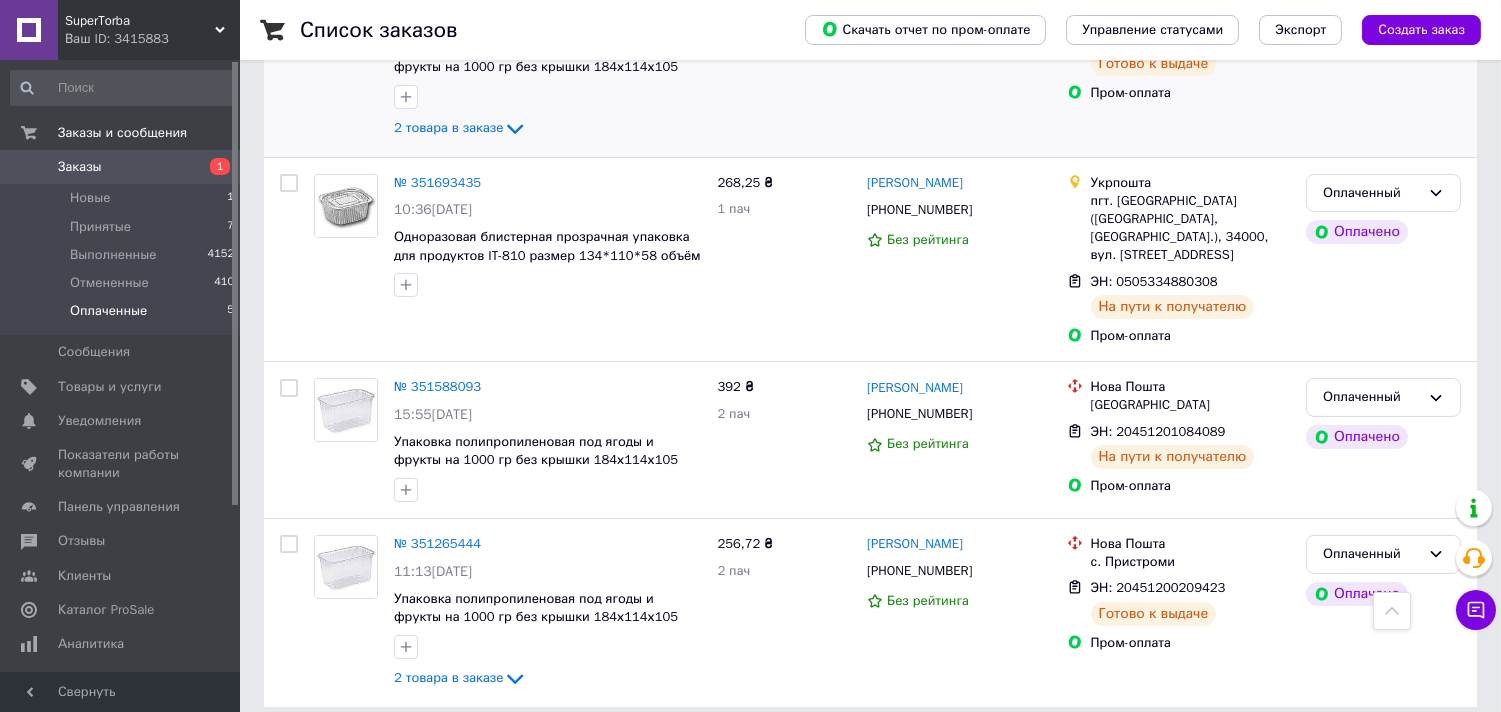 scroll, scrollTop: 142, scrollLeft: 0, axis: vertical 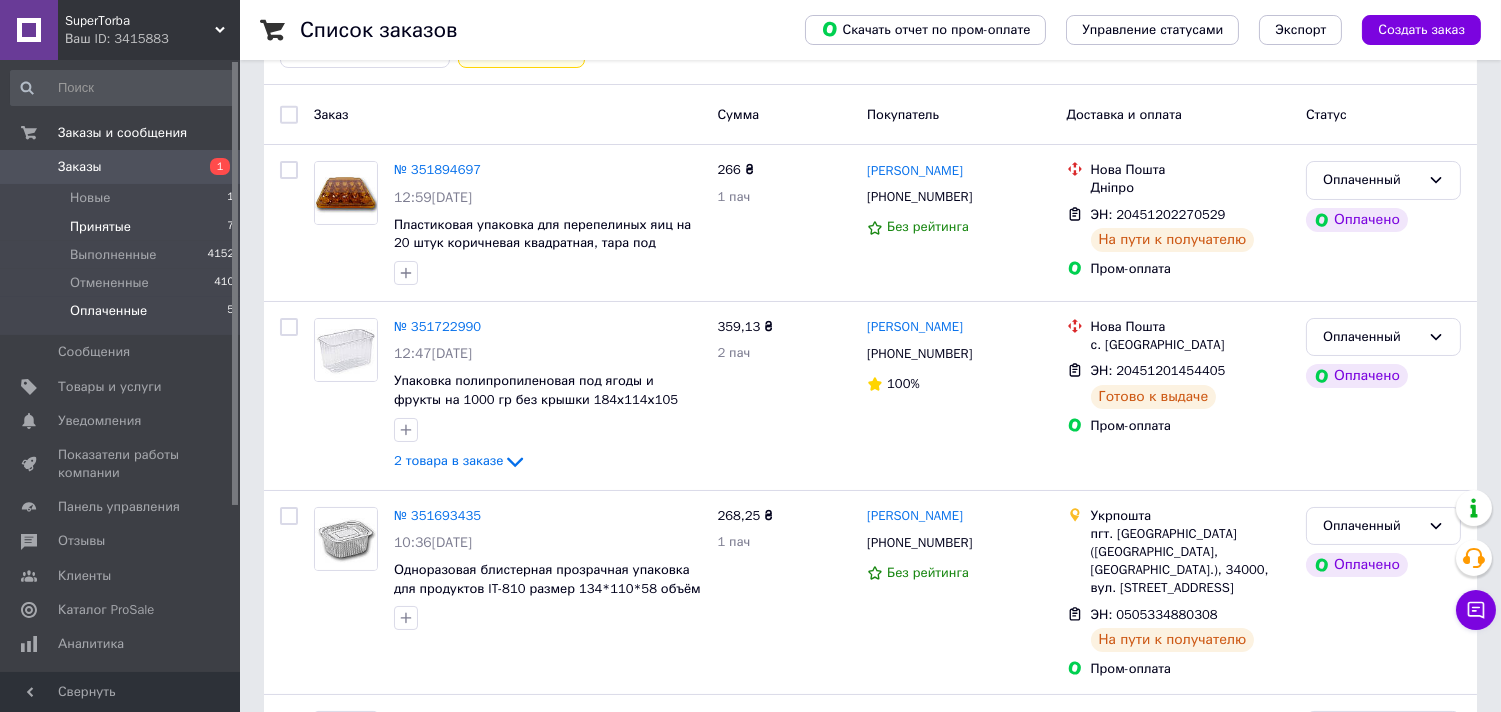click on "Принятые 7" at bounding box center [123, 227] 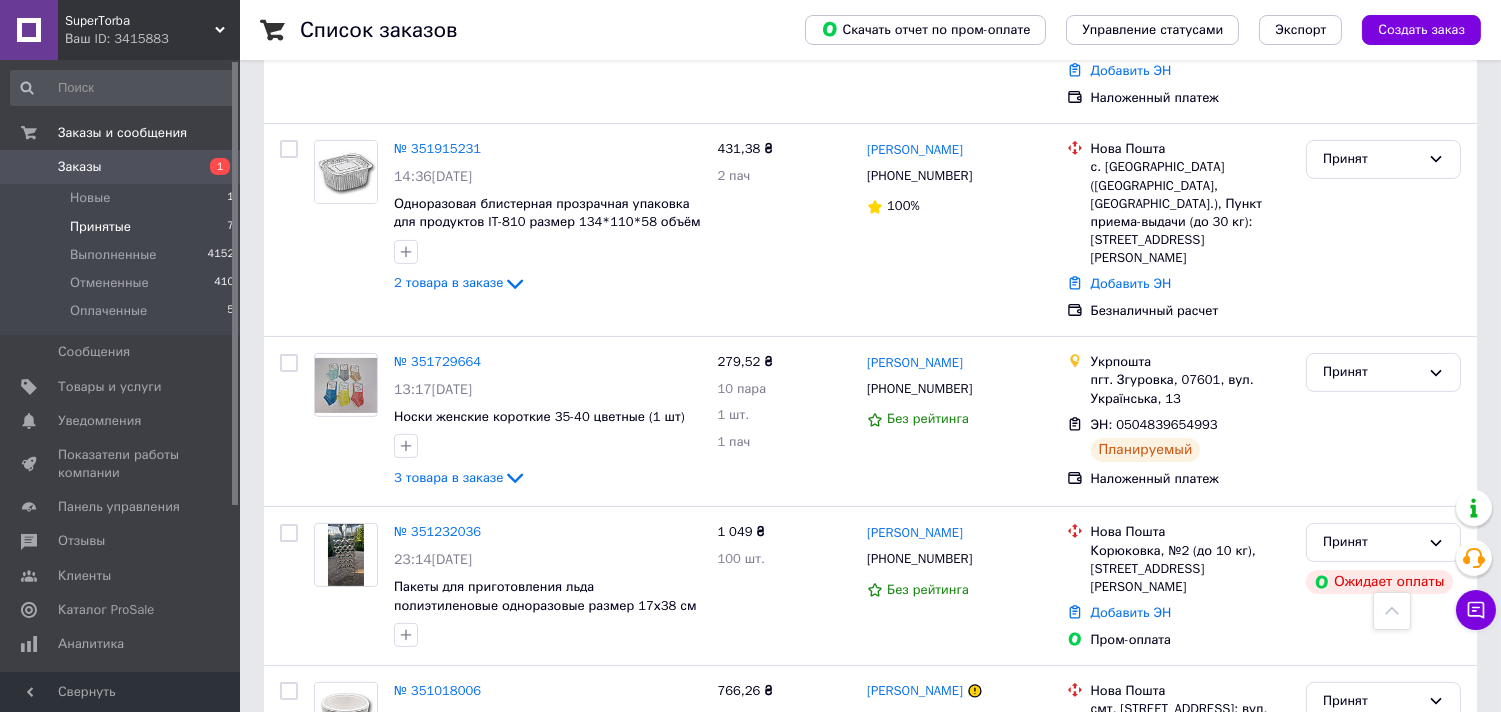 scroll, scrollTop: 972, scrollLeft: 0, axis: vertical 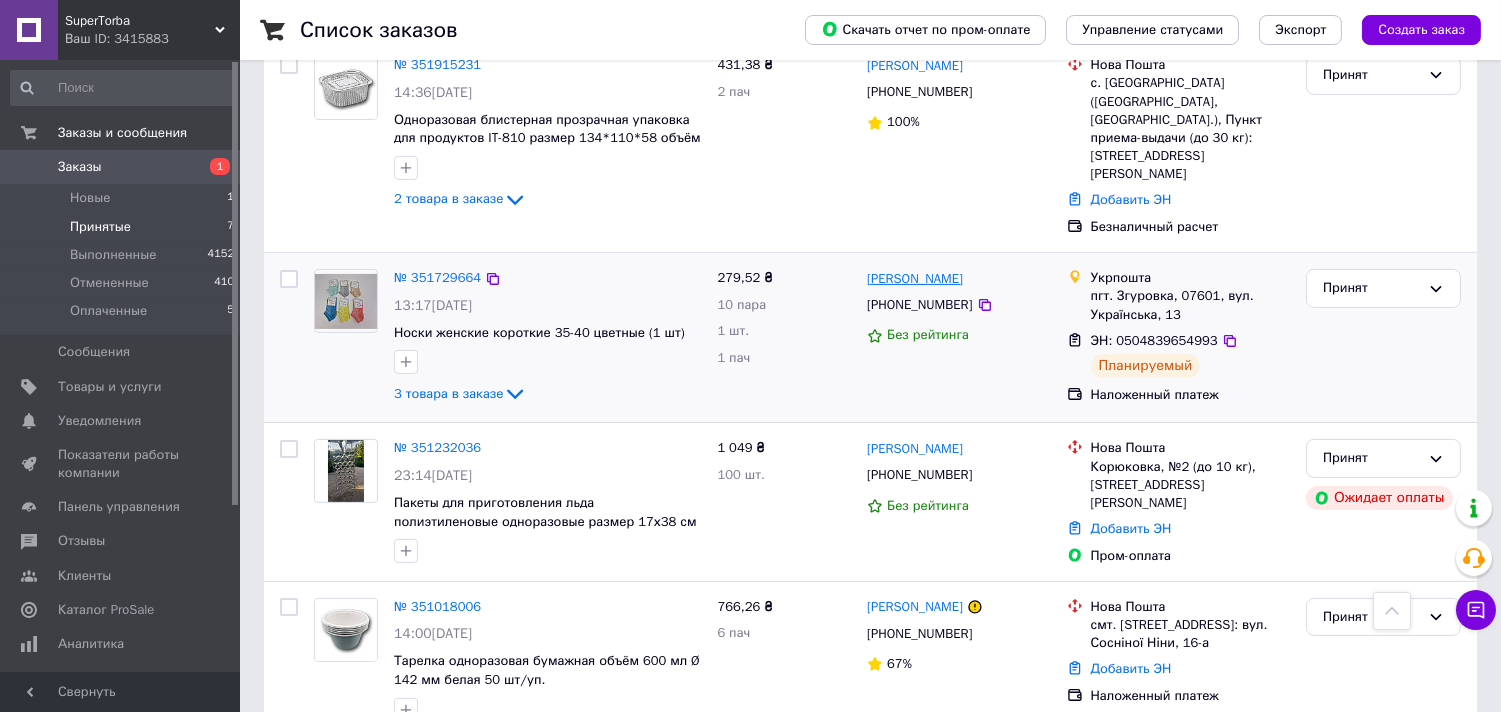 drag, startPoint x: 983, startPoint y: 195, endPoint x: 918, endPoint y: 202, distance: 65.37584 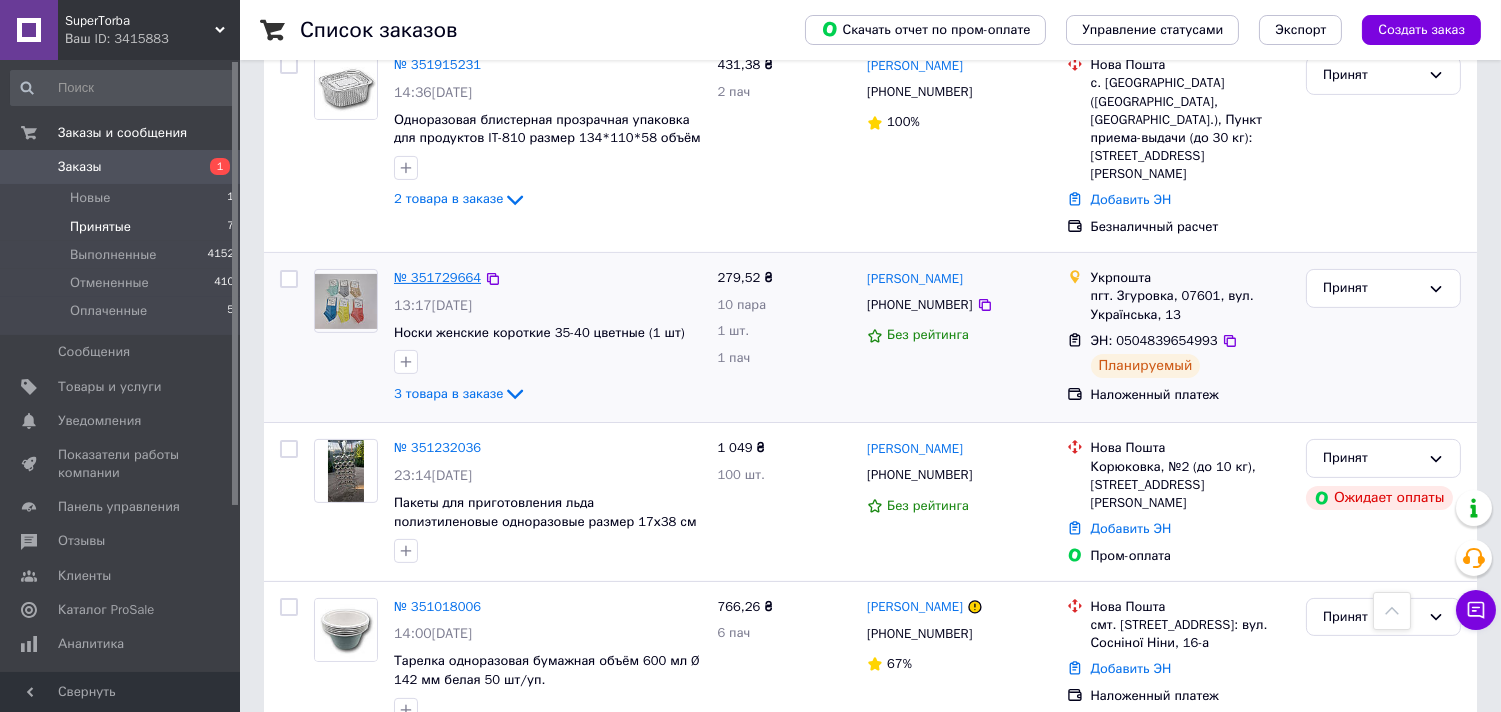 click on "№ 351729664" at bounding box center [437, 277] 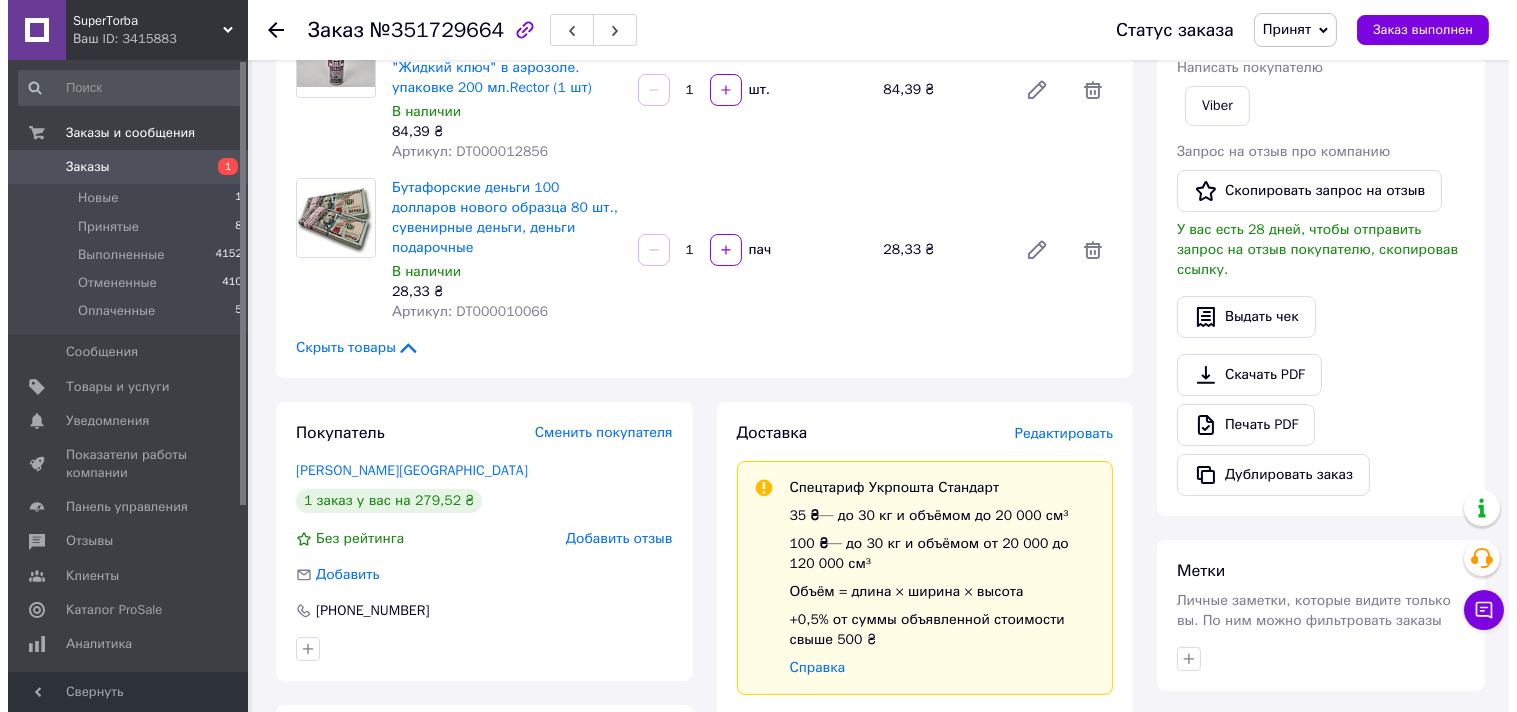 scroll, scrollTop: 444, scrollLeft: 0, axis: vertical 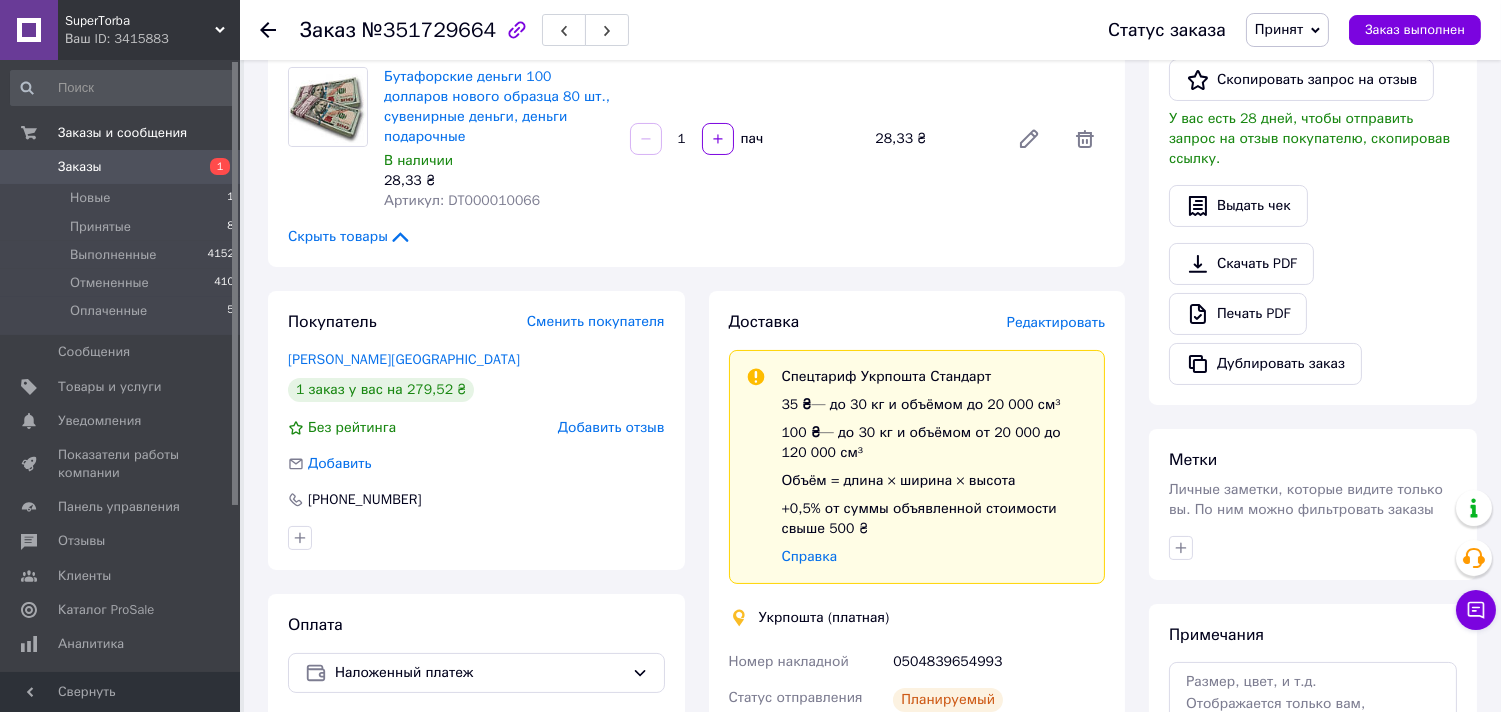 click on "Редактировать" at bounding box center [1056, 322] 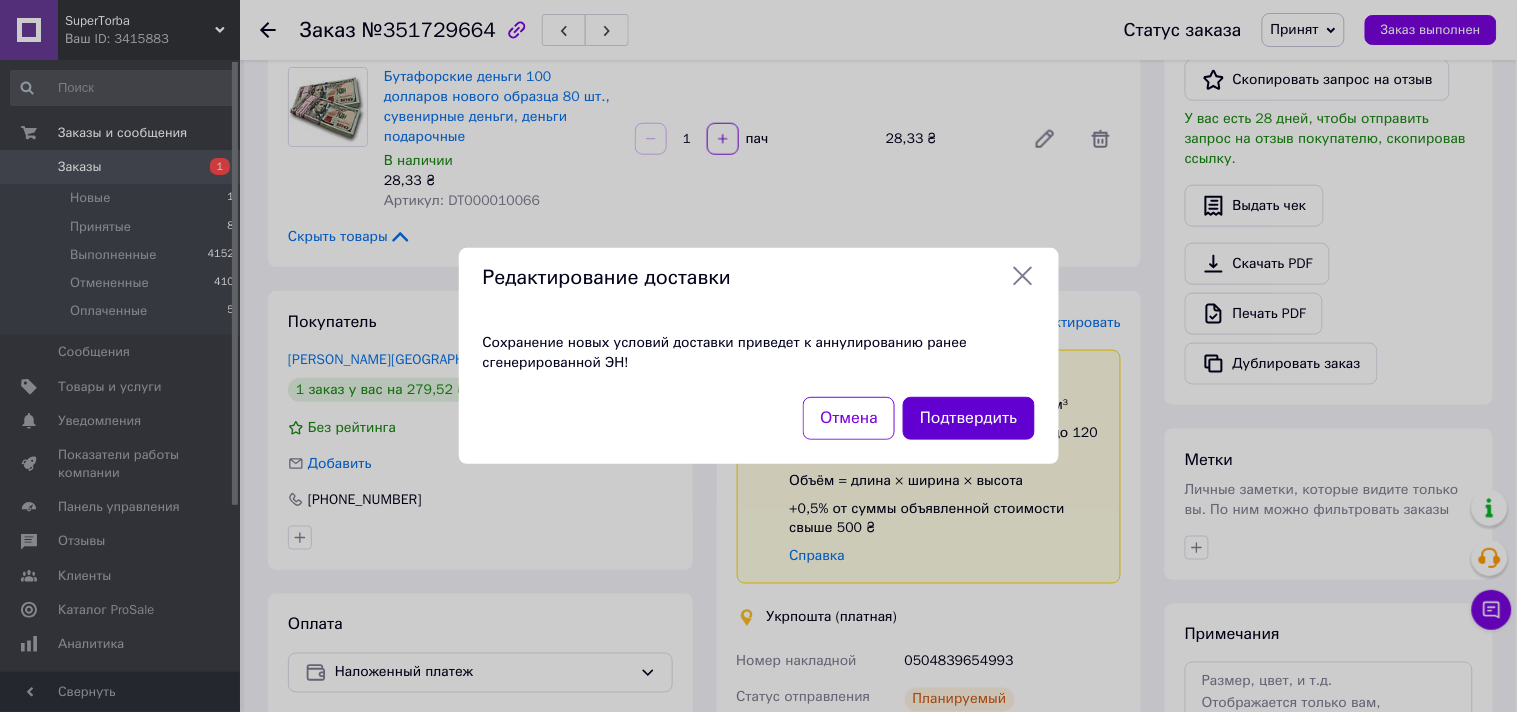 click on "Подтвердить" at bounding box center (968, 418) 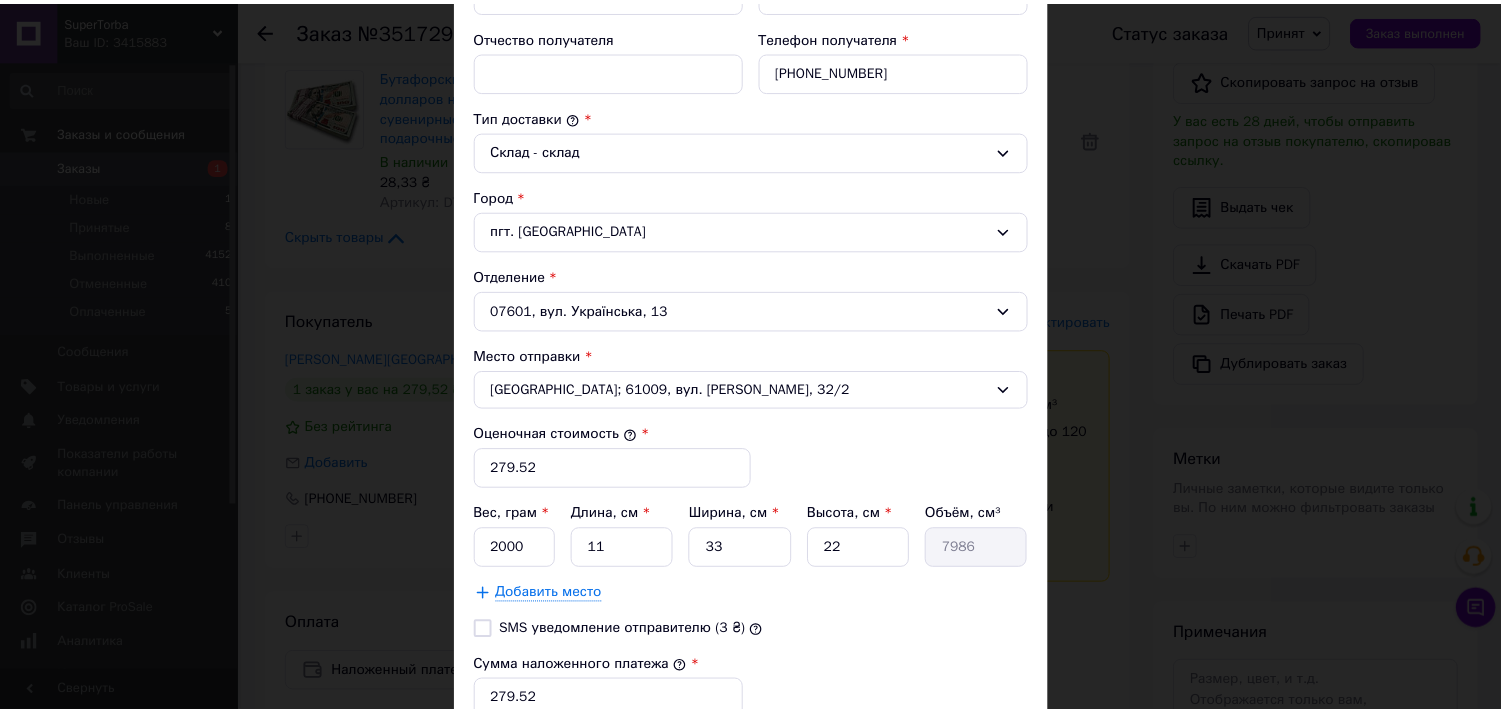 scroll, scrollTop: 703, scrollLeft: 0, axis: vertical 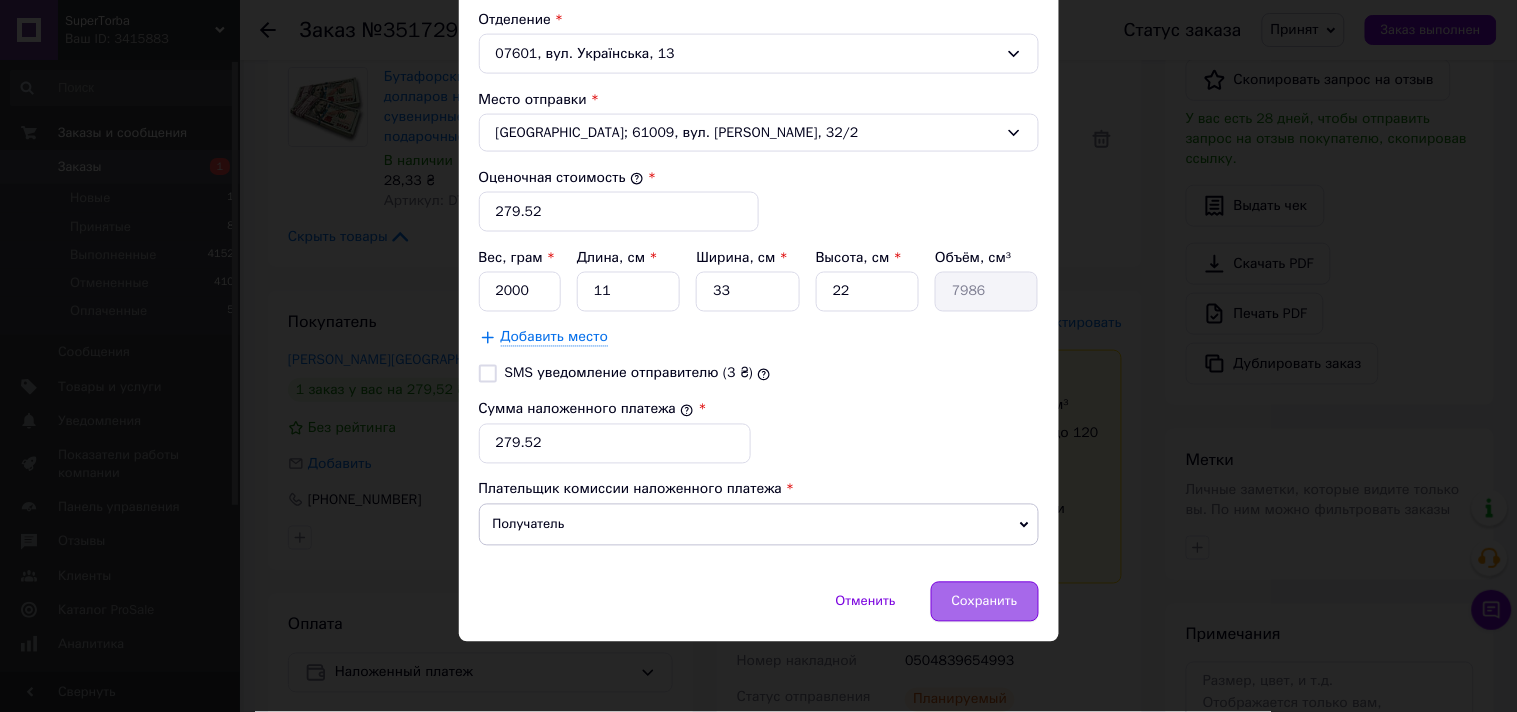click on "Сохранить" at bounding box center [985, 602] 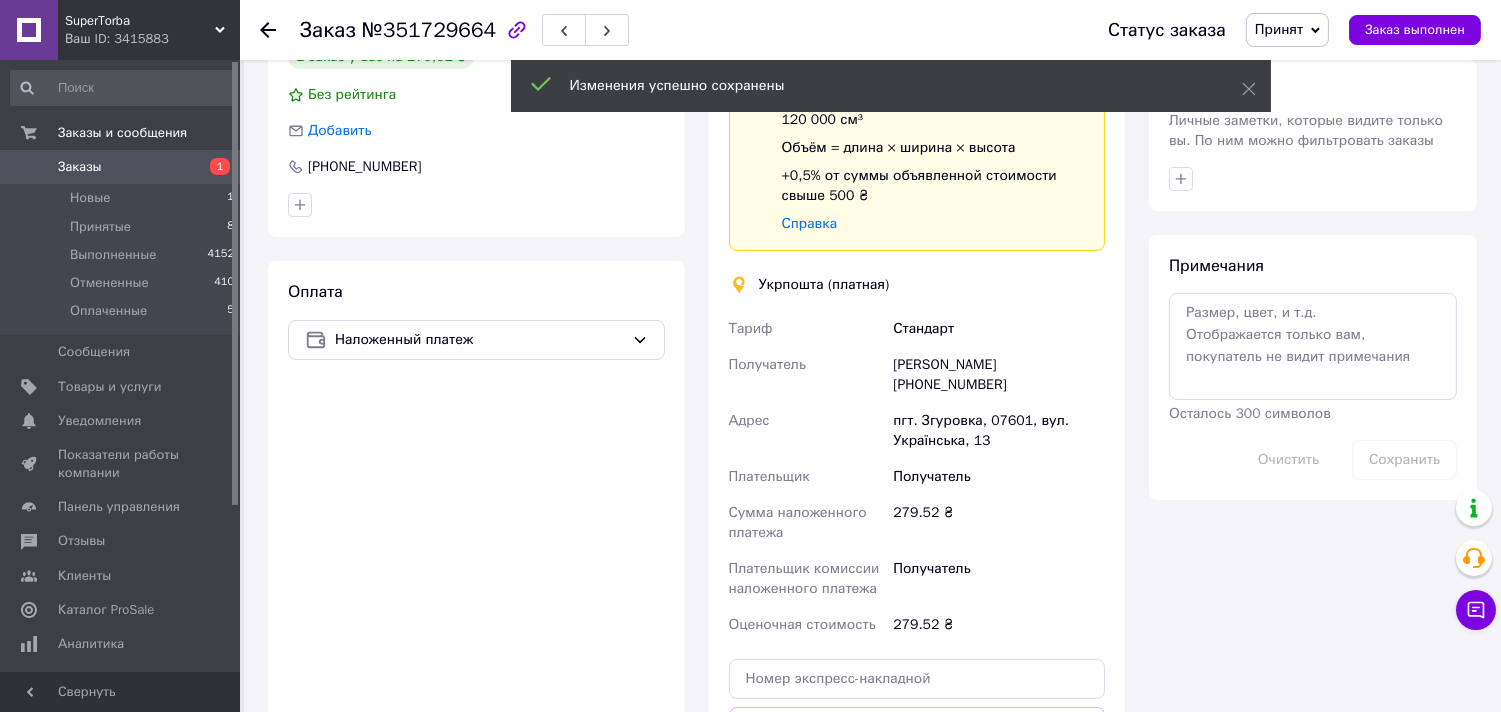 scroll, scrollTop: 1222, scrollLeft: 0, axis: vertical 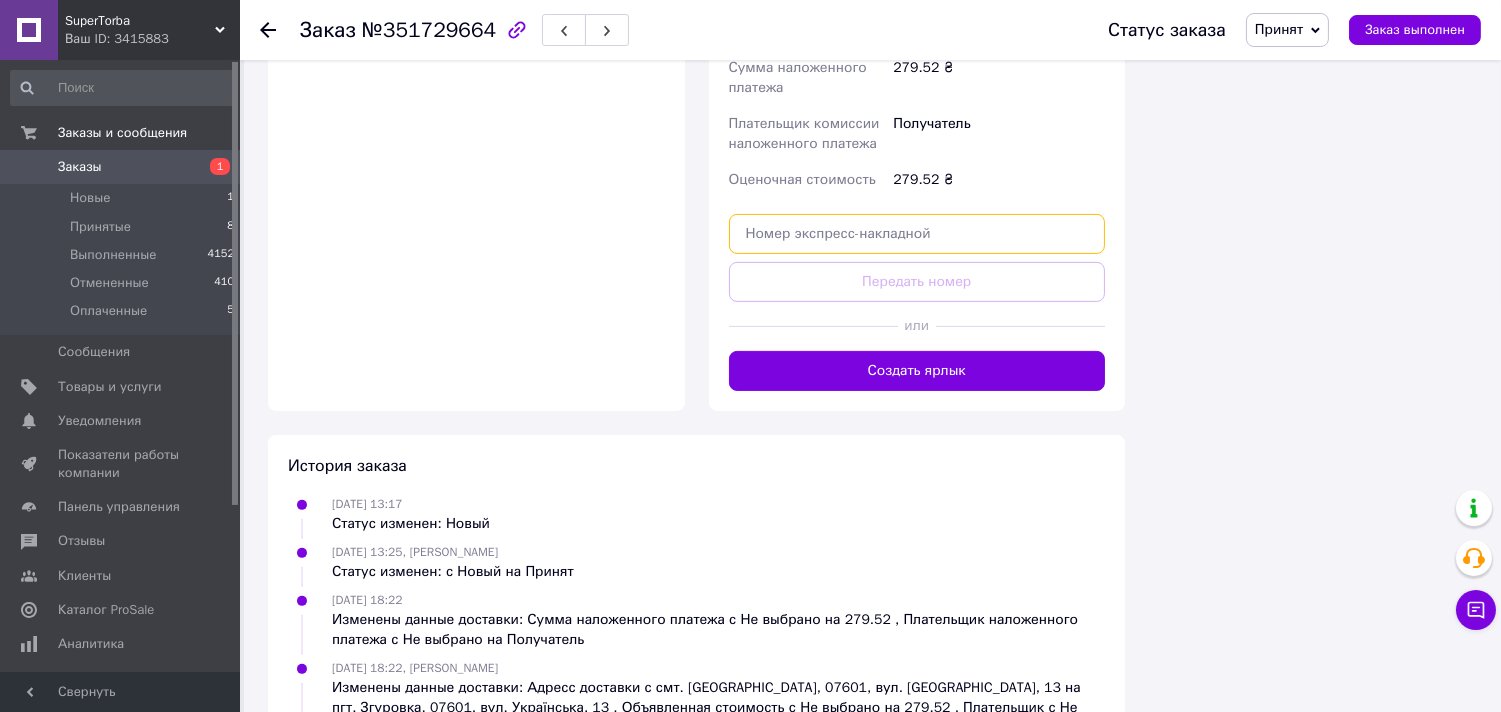 click at bounding box center [917, 234] 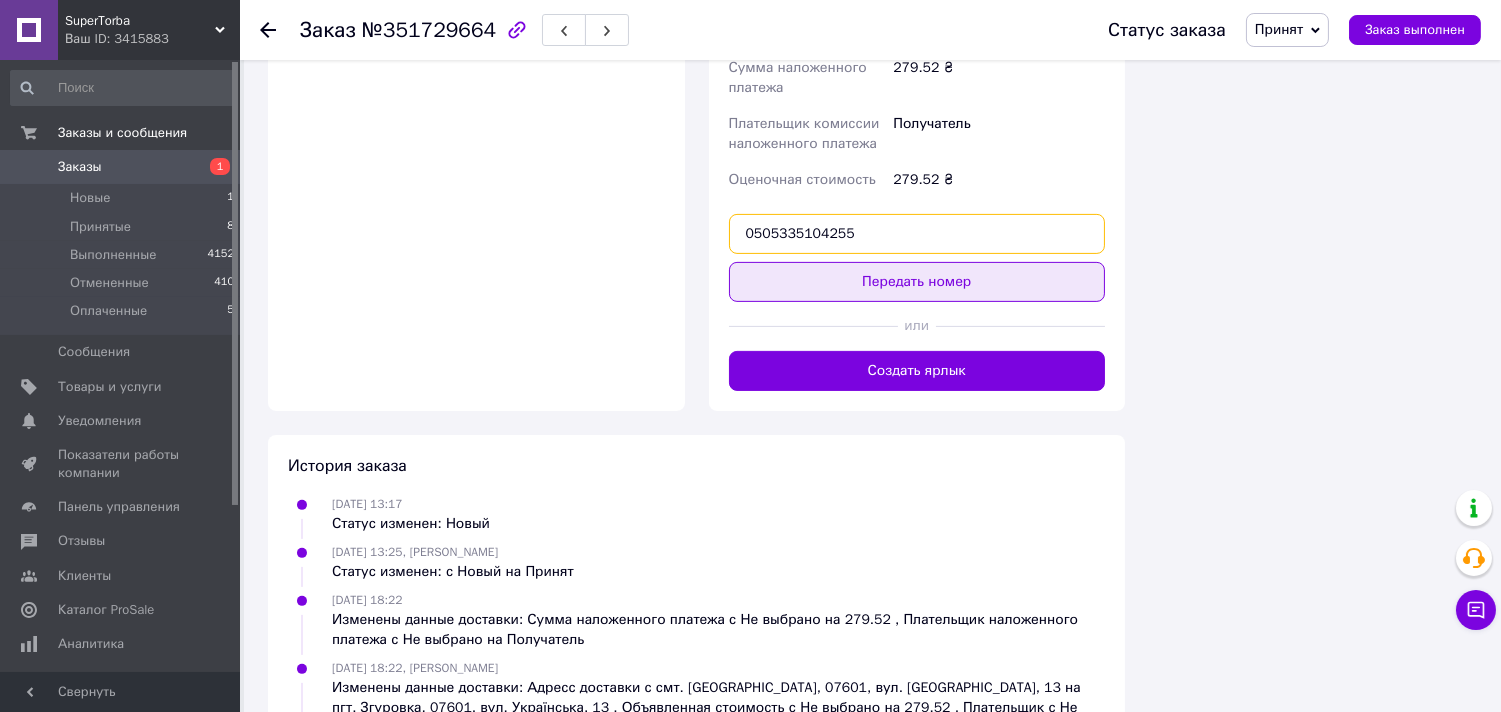 type on "0505335104255" 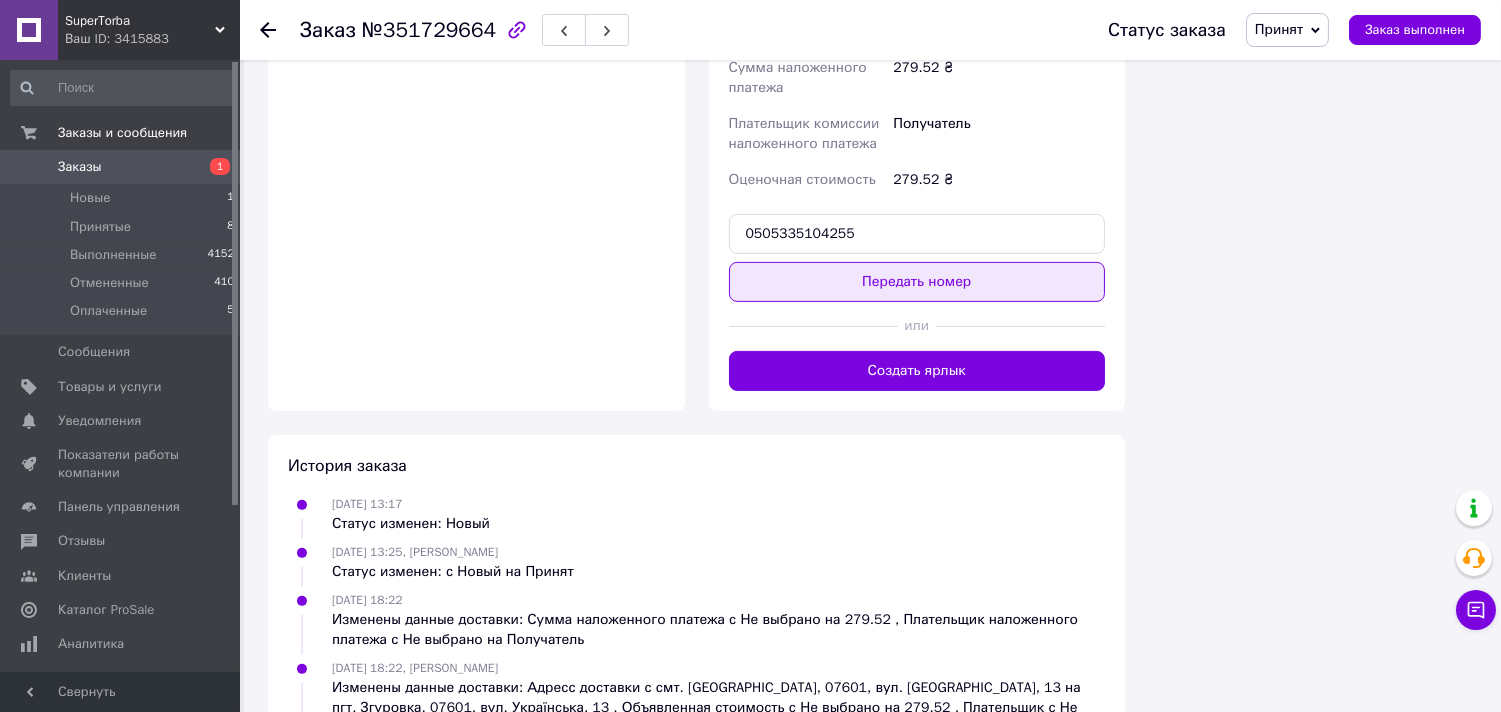 click on "Передать номер" at bounding box center [917, 282] 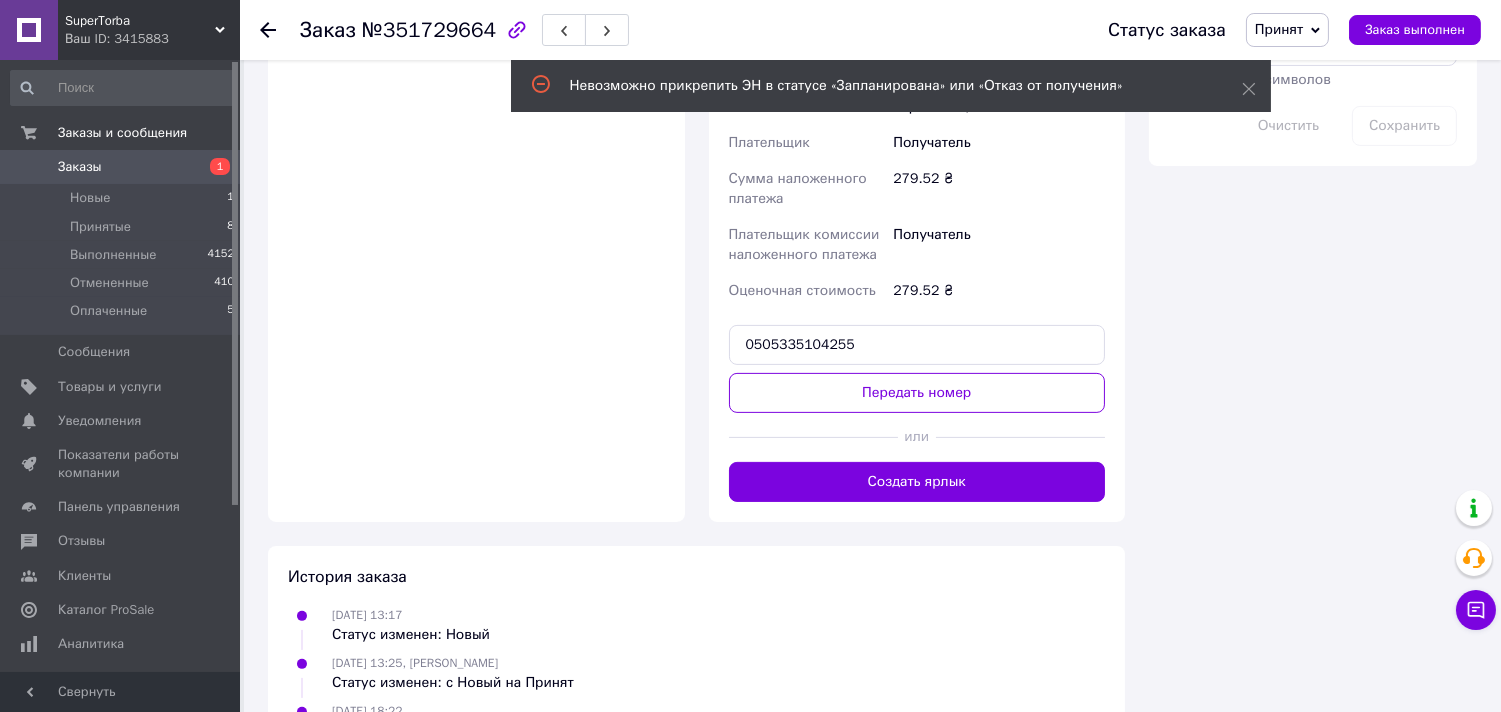scroll, scrollTop: 1000, scrollLeft: 0, axis: vertical 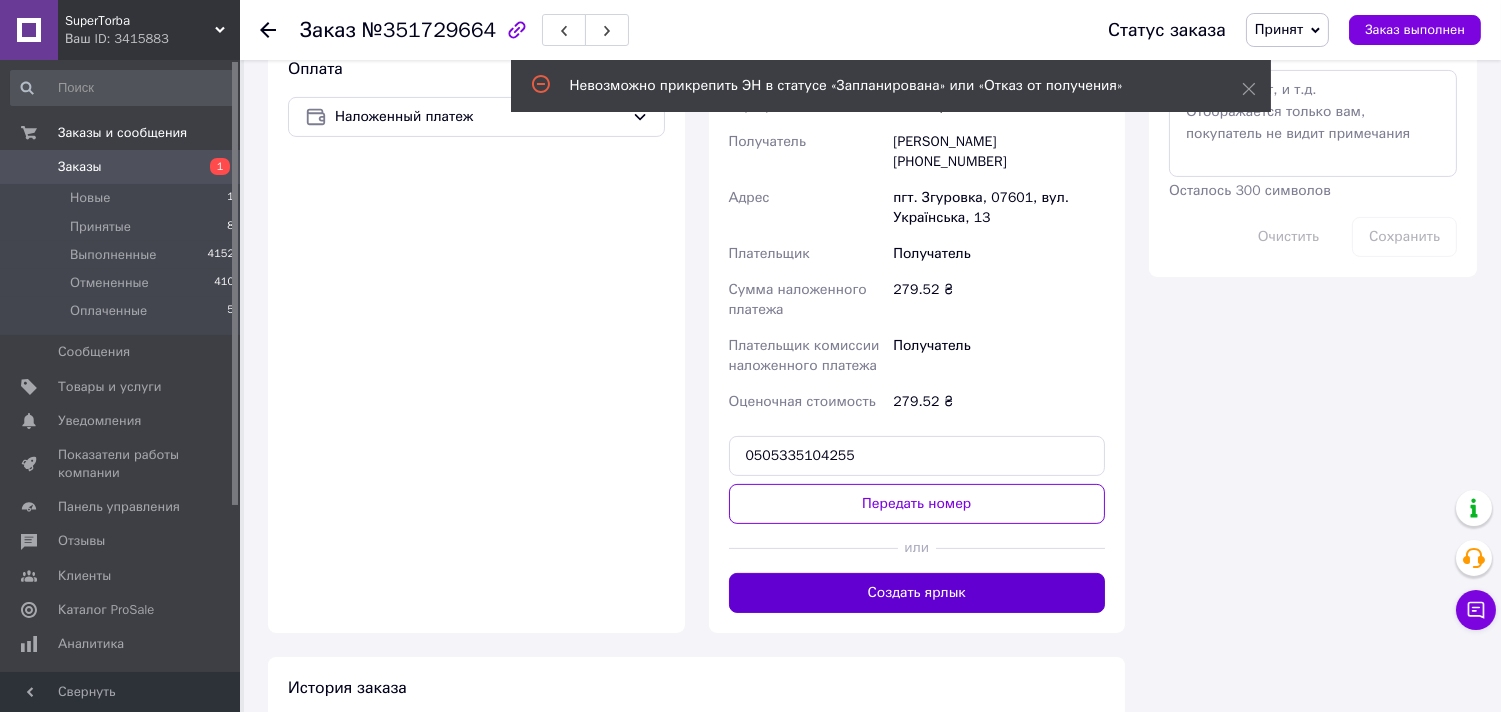 click on "Создать ярлык" at bounding box center (917, 593) 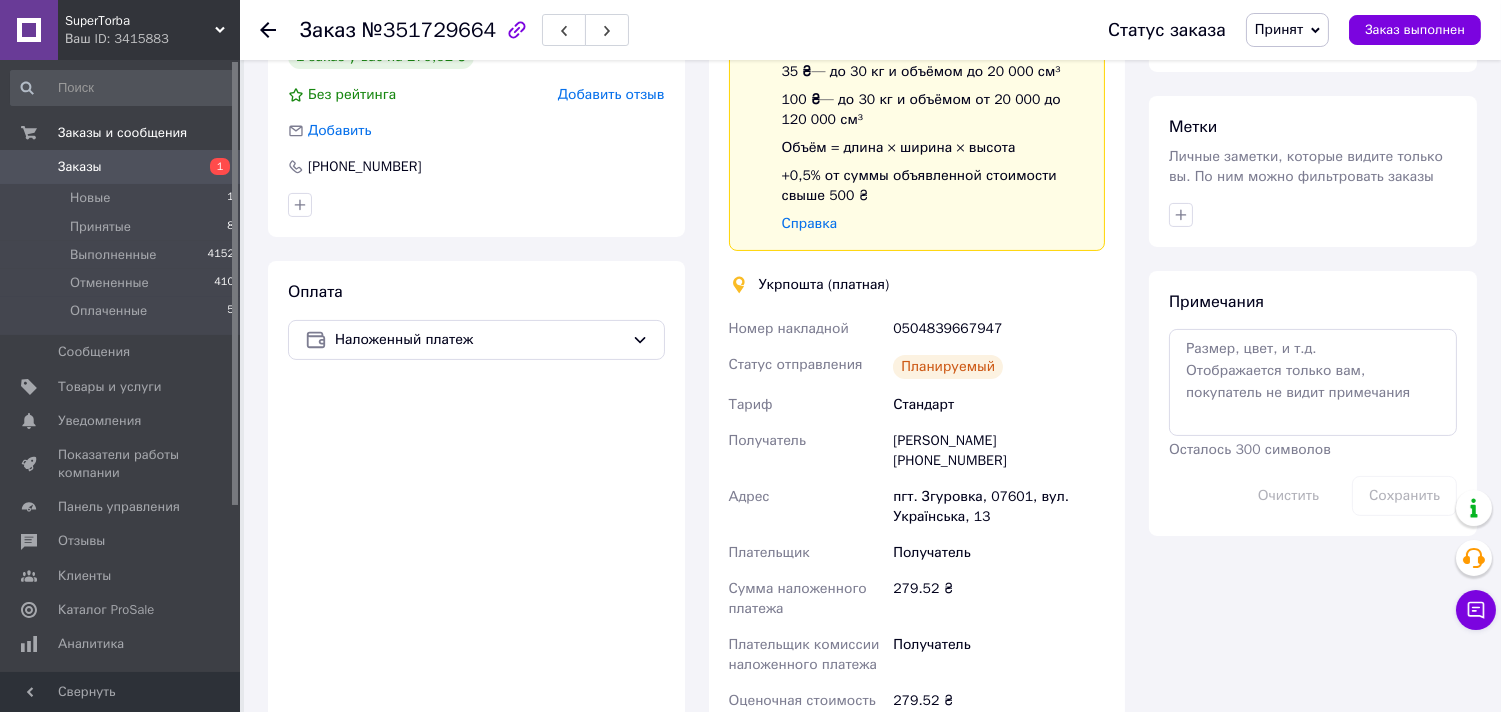 scroll, scrollTop: 666, scrollLeft: 0, axis: vertical 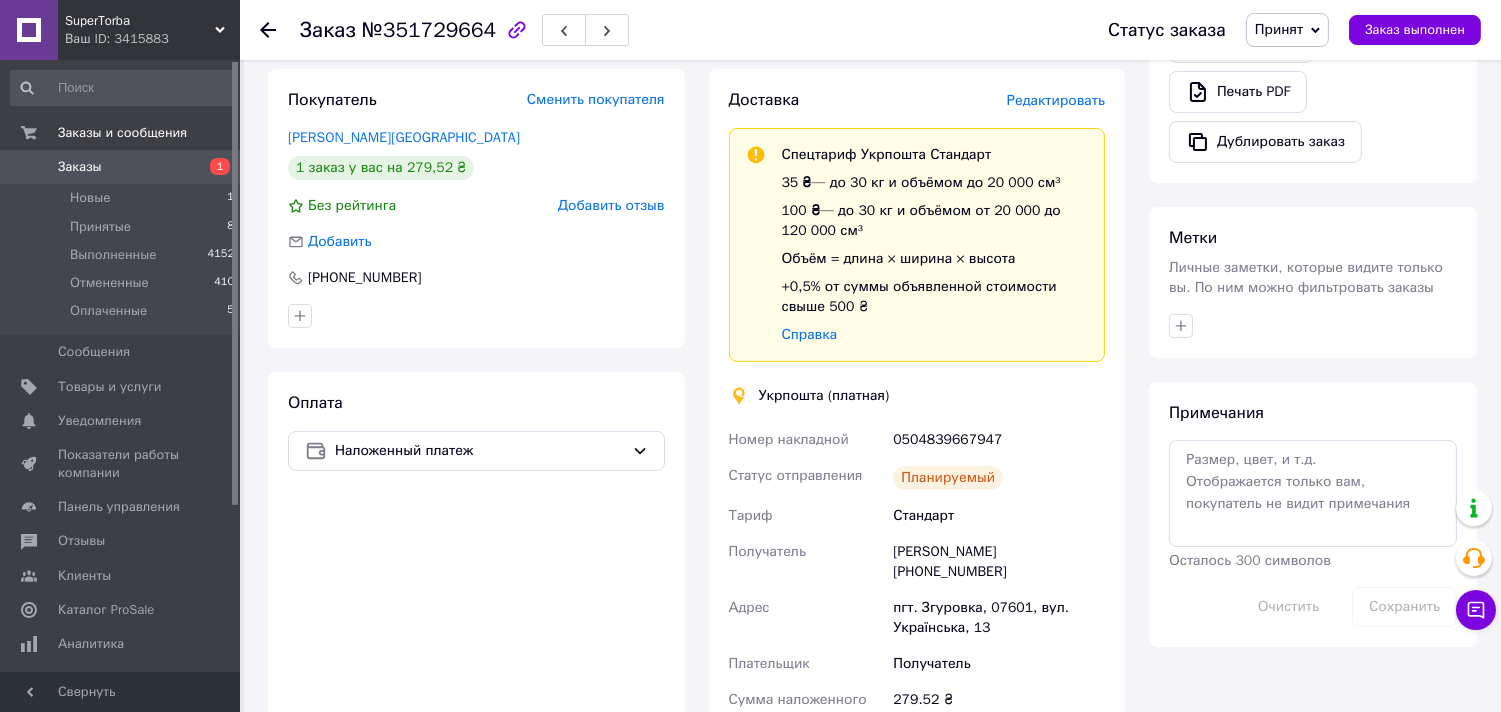 click 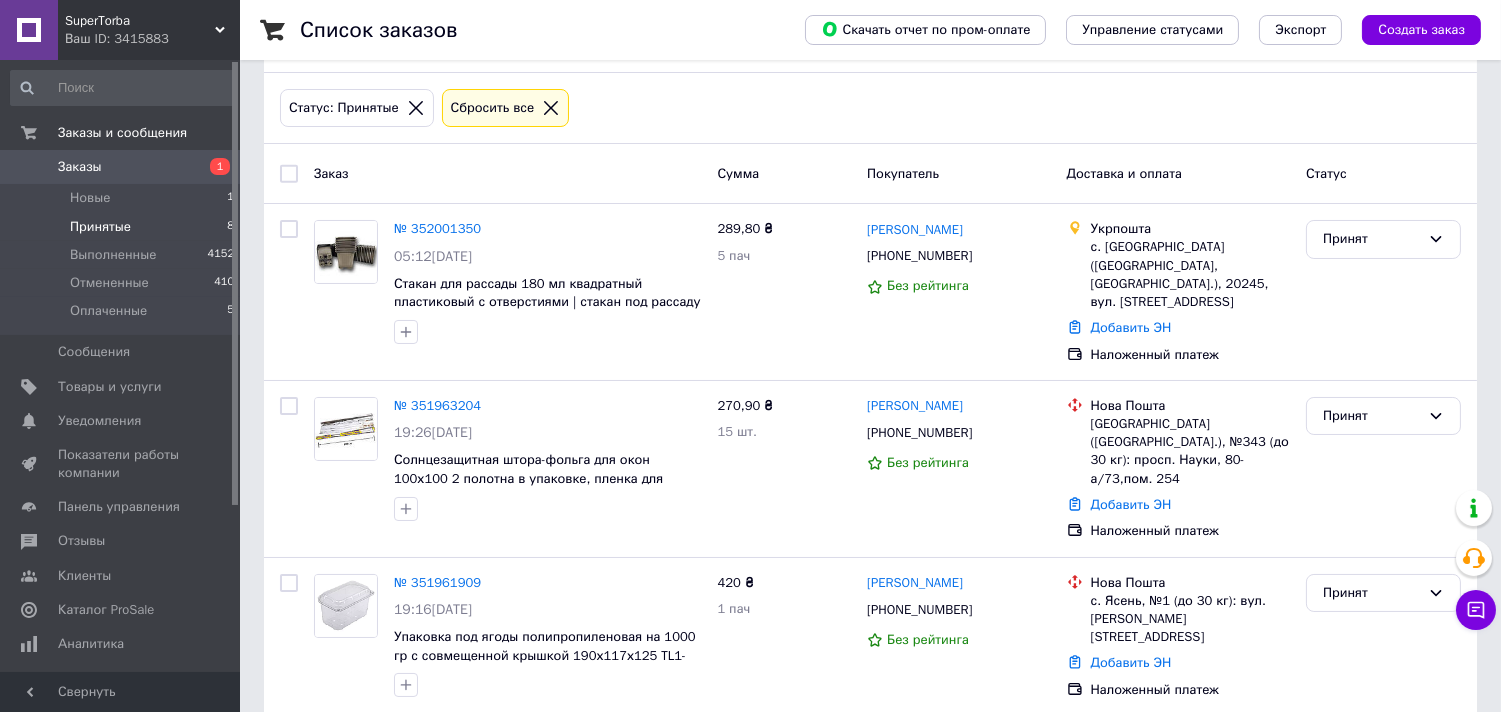scroll, scrollTop: 0, scrollLeft: 0, axis: both 